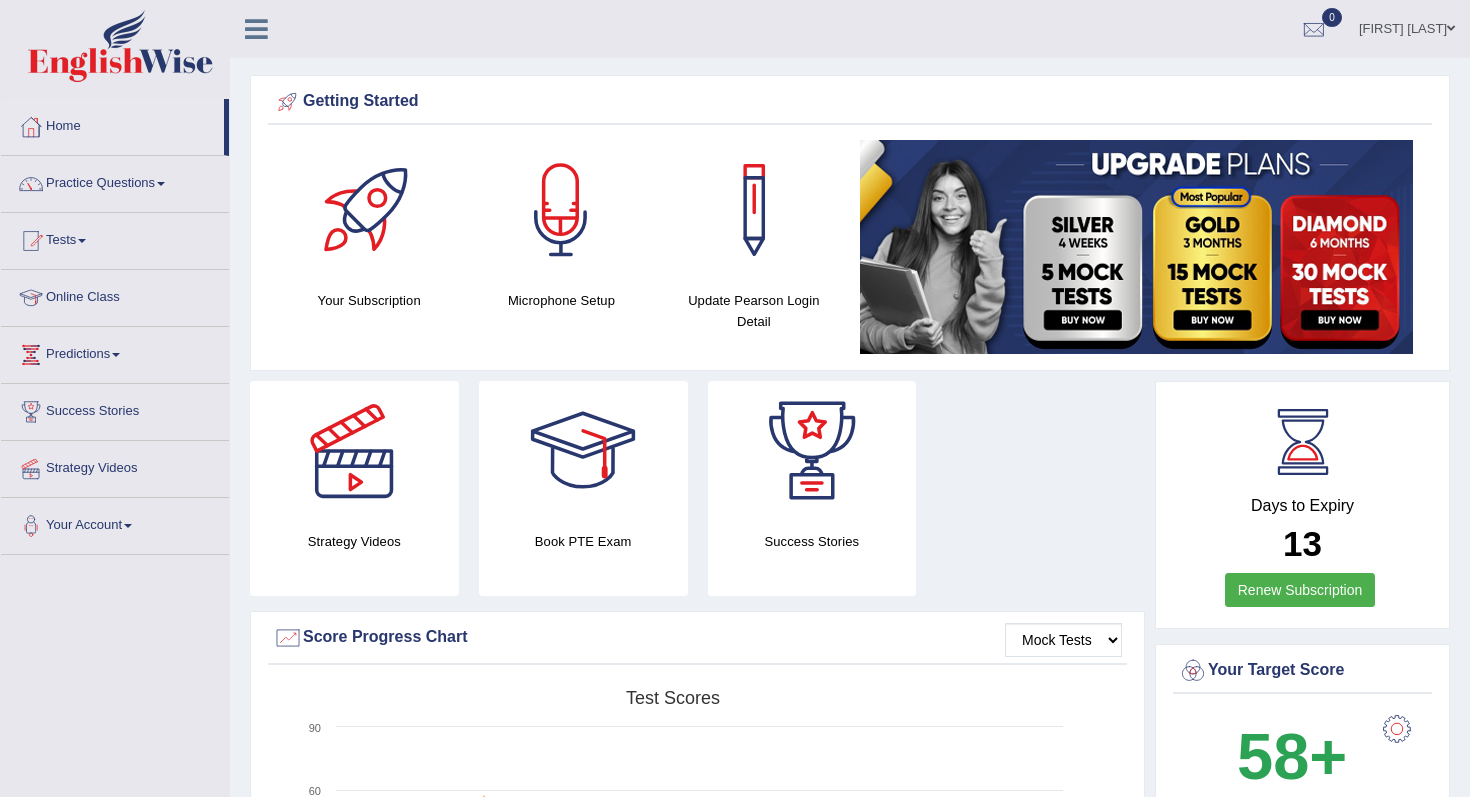 scroll, scrollTop: 0, scrollLeft: 0, axis: both 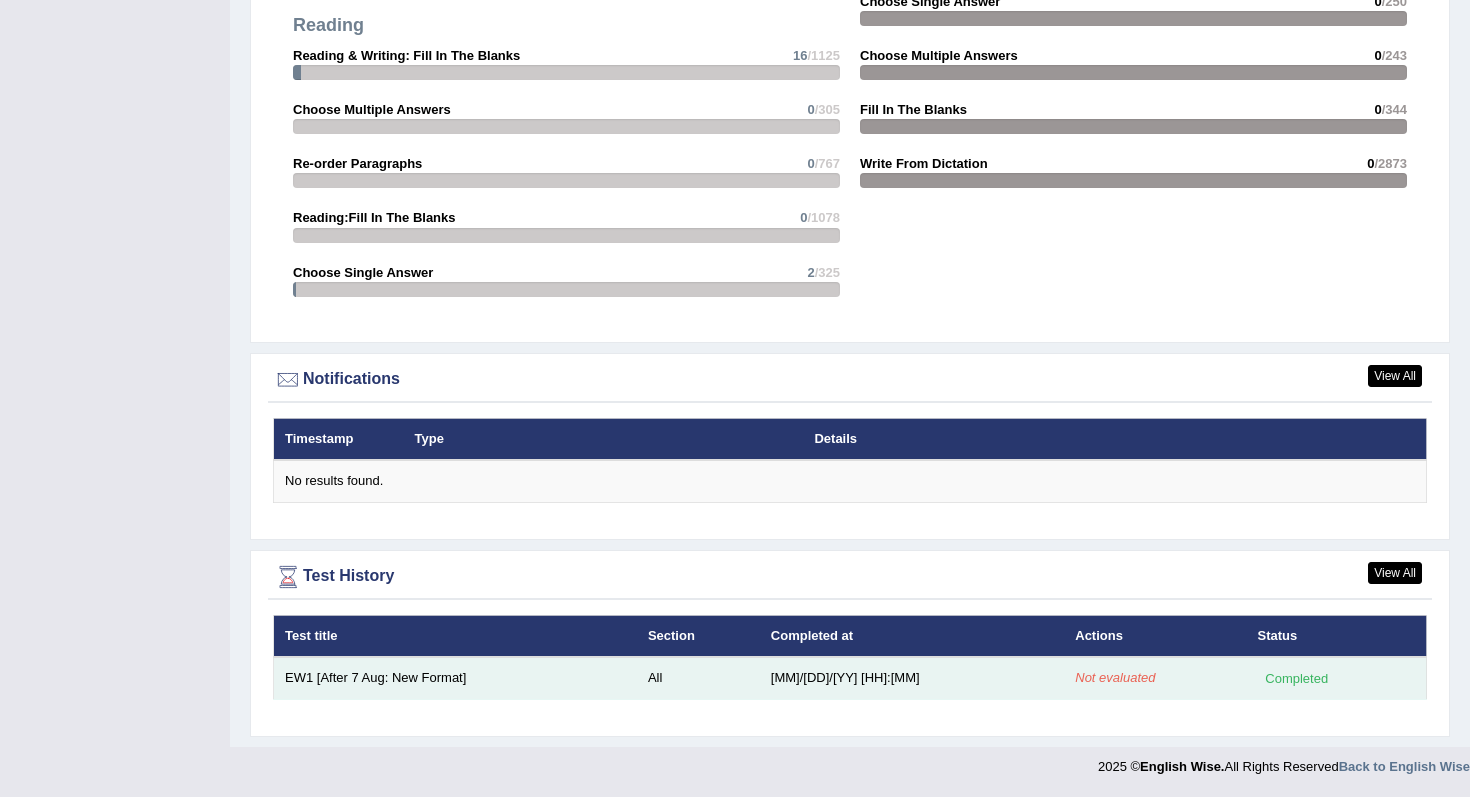 click on "All" at bounding box center [698, 678] 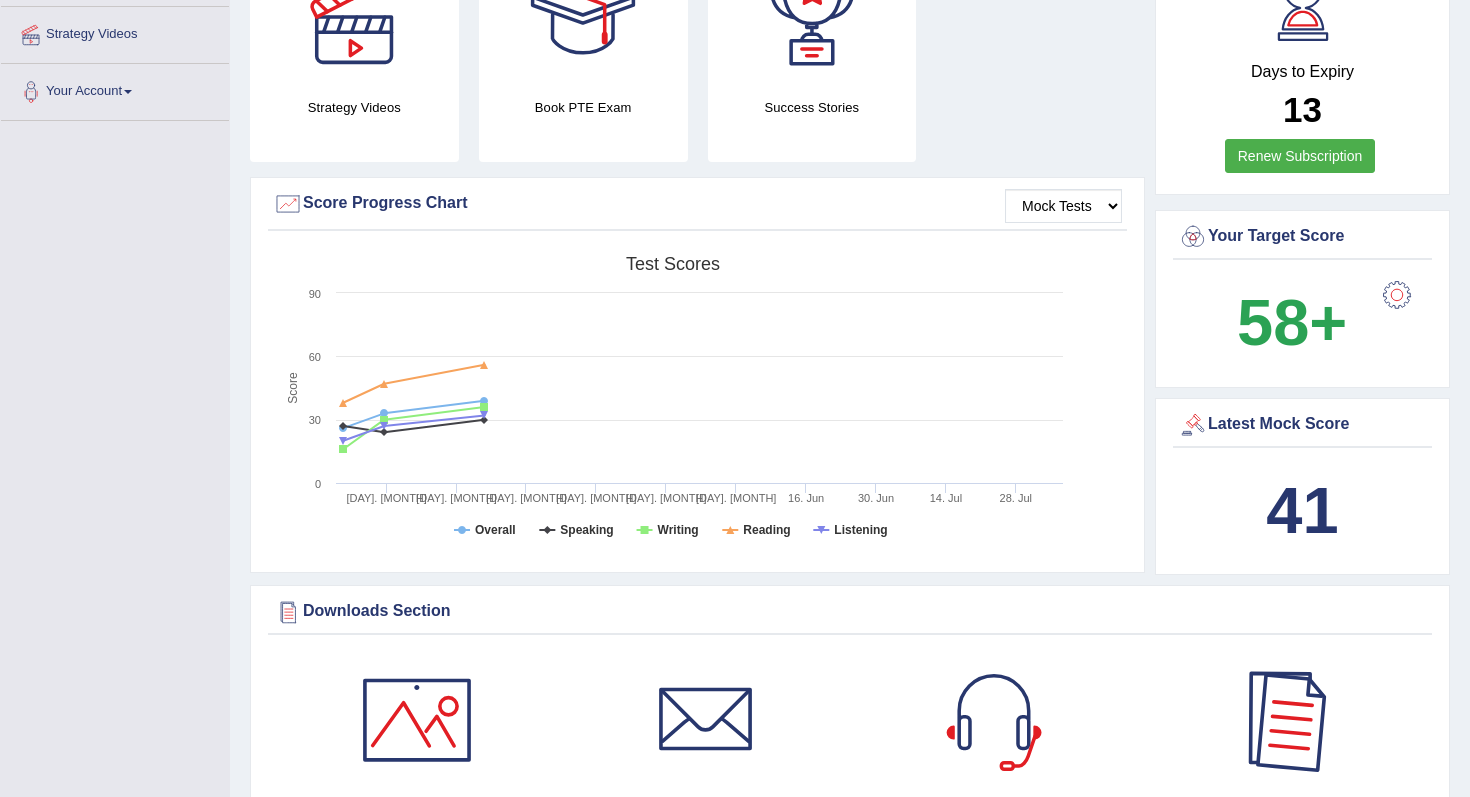 scroll, scrollTop: 0, scrollLeft: 0, axis: both 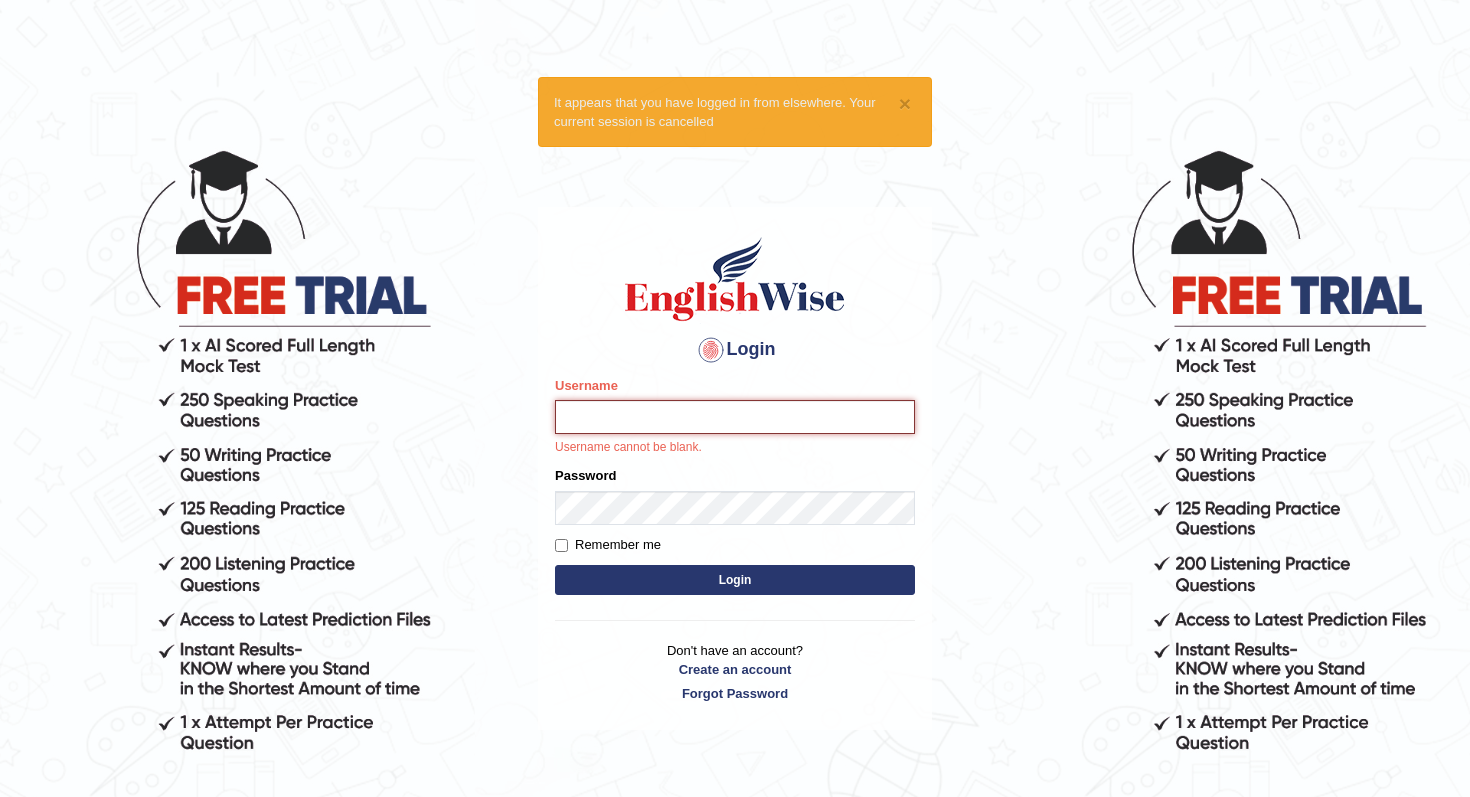 type on "[FIRST]" 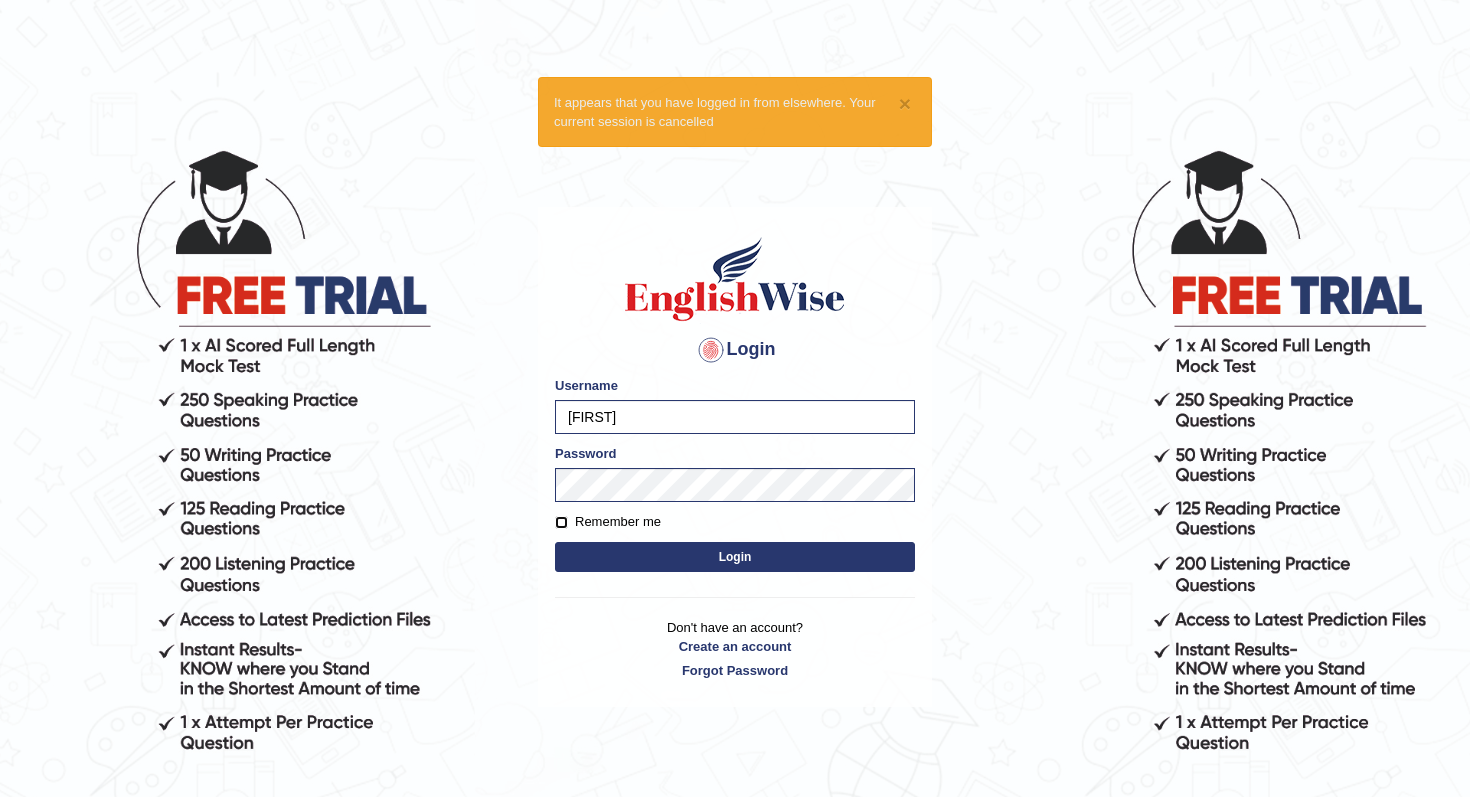 click on "Remember me" at bounding box center [561, 522] 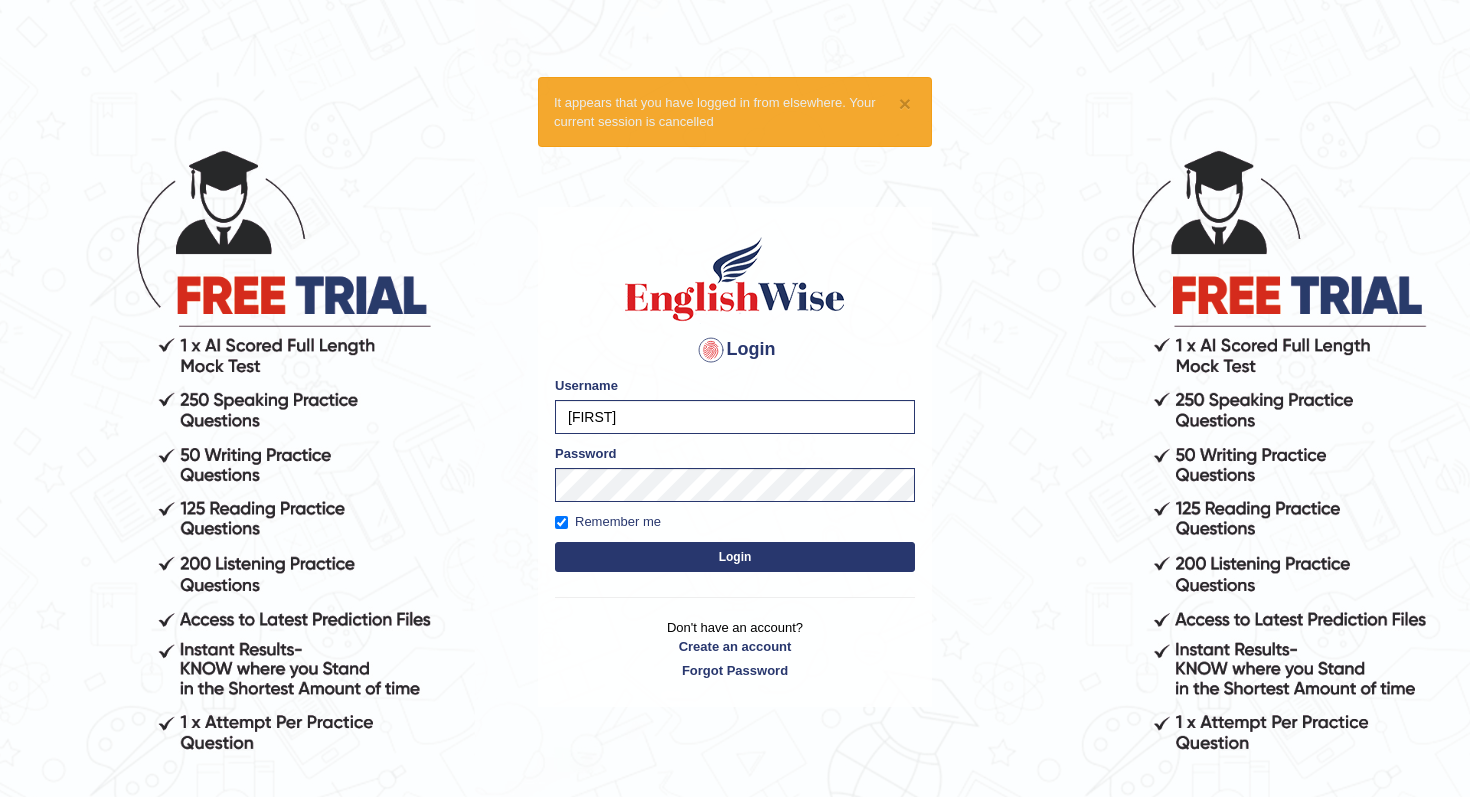 click on "Login" at bounding box center (735, 557) 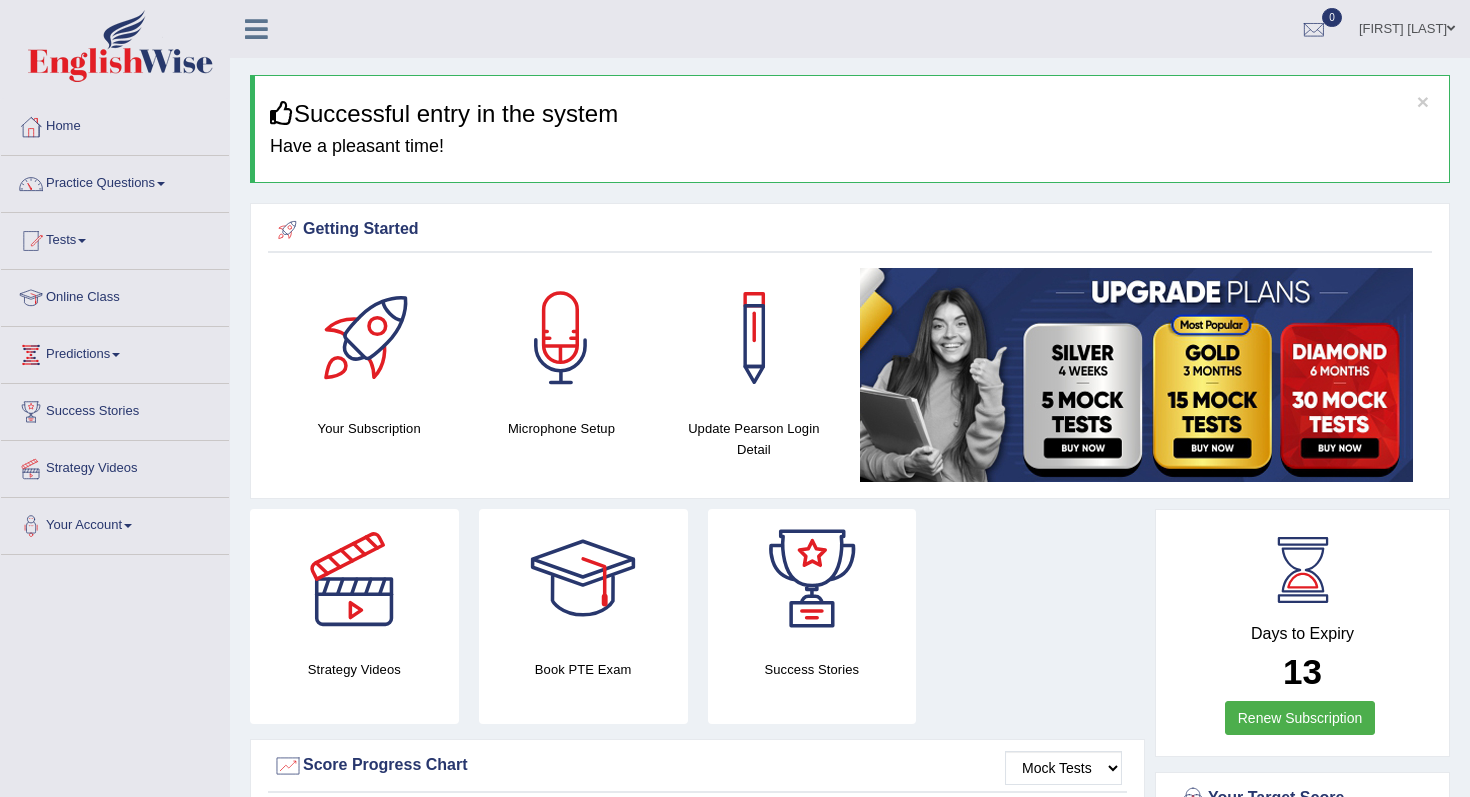 scroll, scrollTop: 0, scrollLeft: 0, axis: both 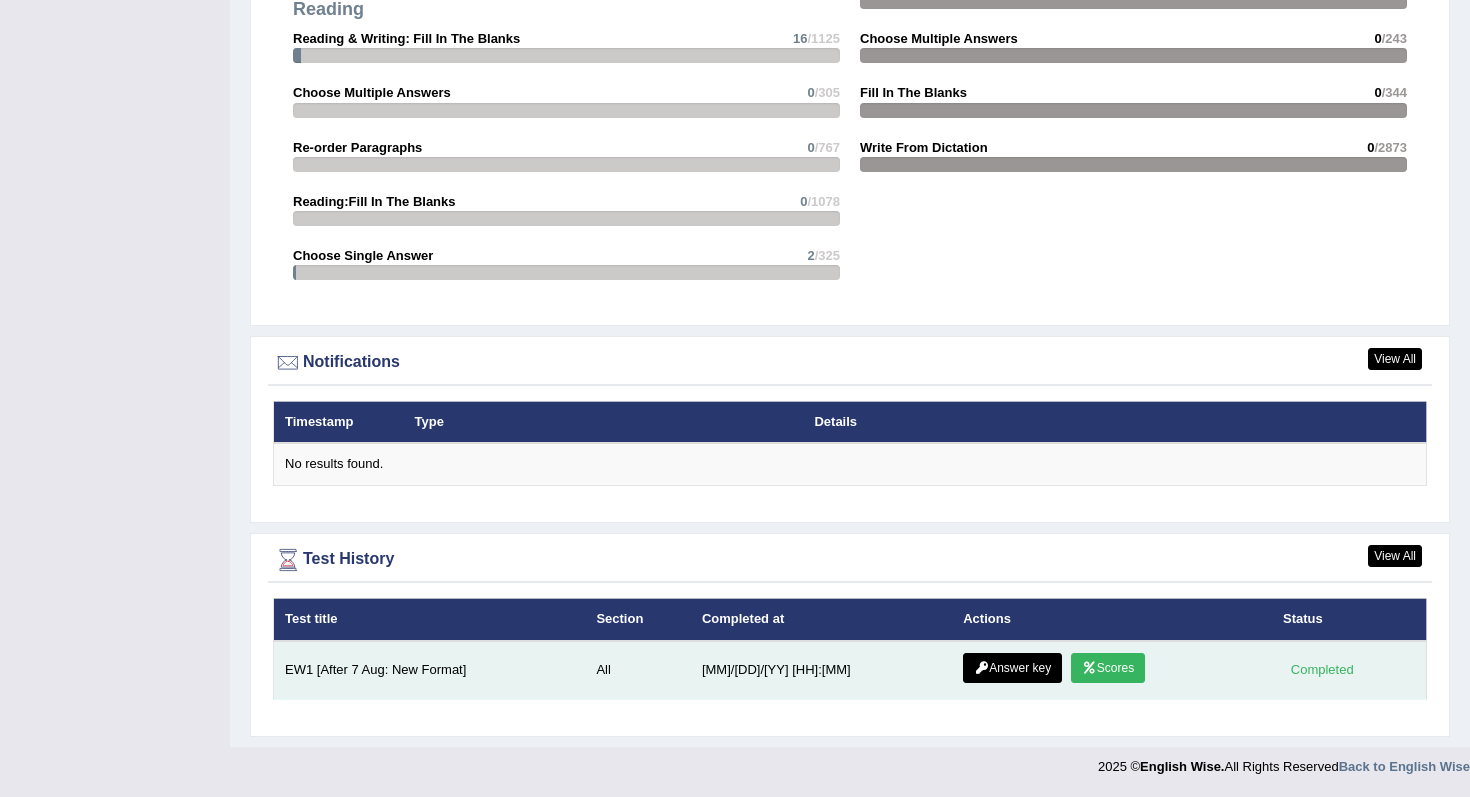 click on "Answer key    Scores" at bounding box center [1112, 670] 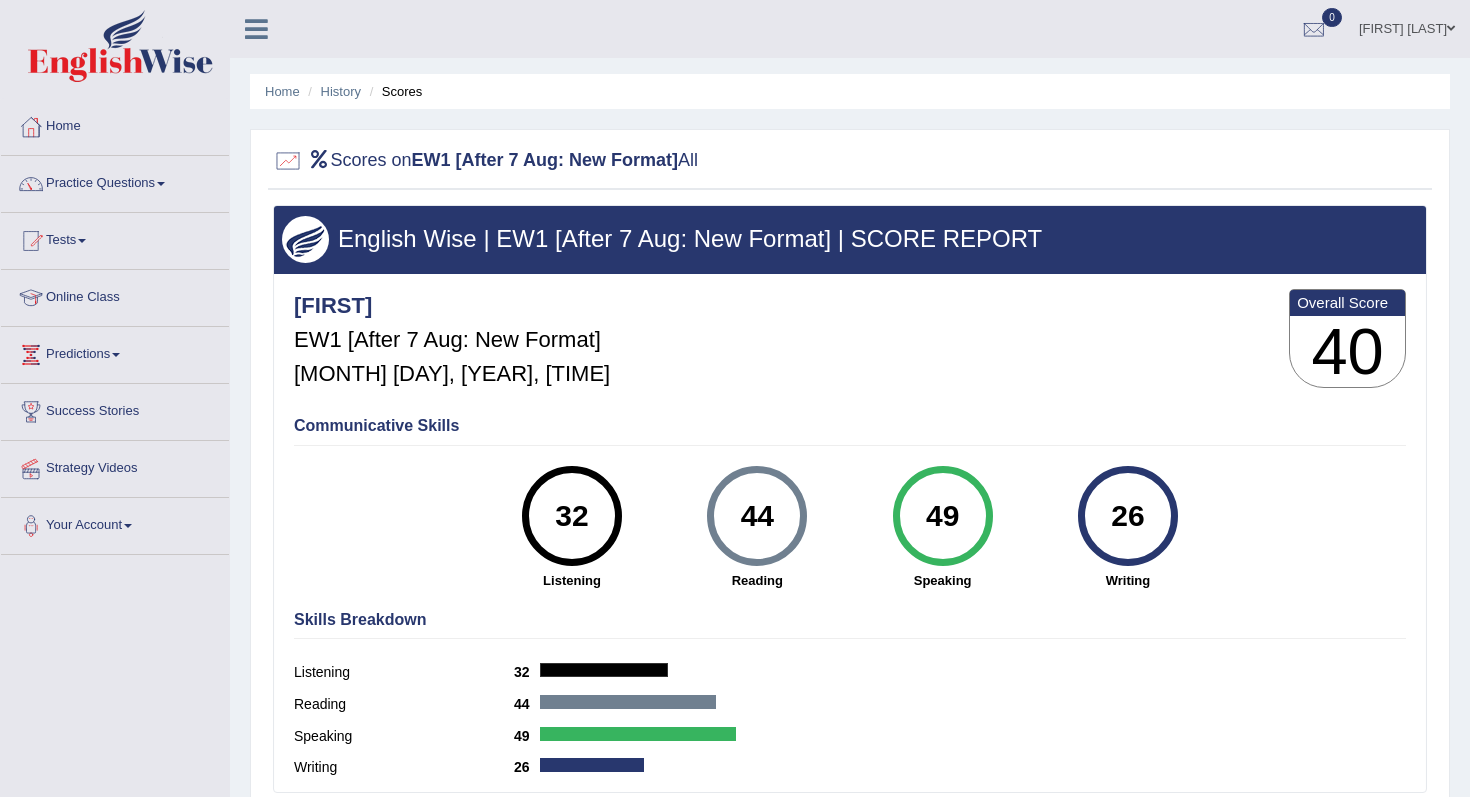 scroll, scrollTop: 0, scrollLeft: 0, axis: both 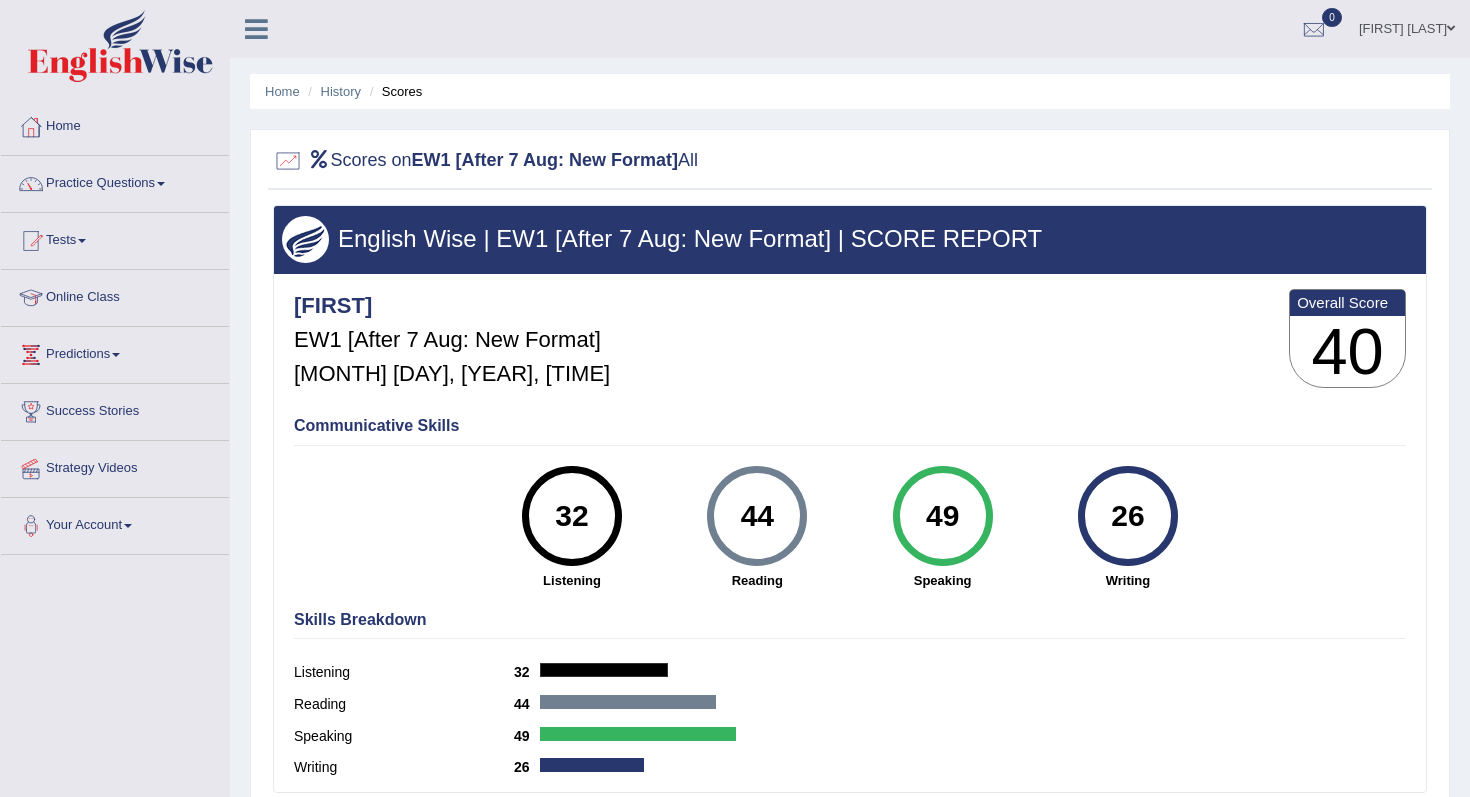 click on "Practice Questions" at bounding box center (115, 181) 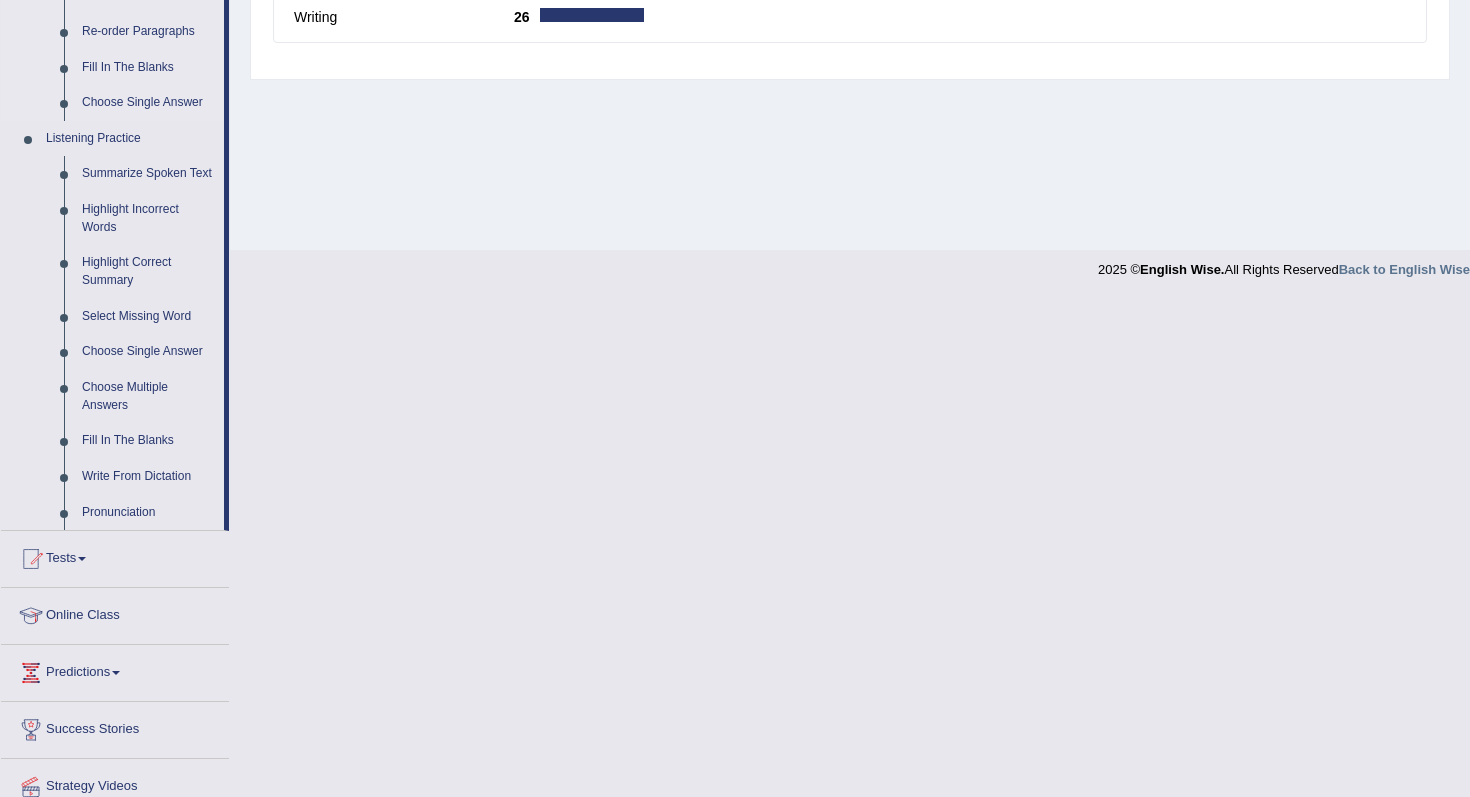scroll, scrollTop: 845, scrollLeft: 0, axis: vertical 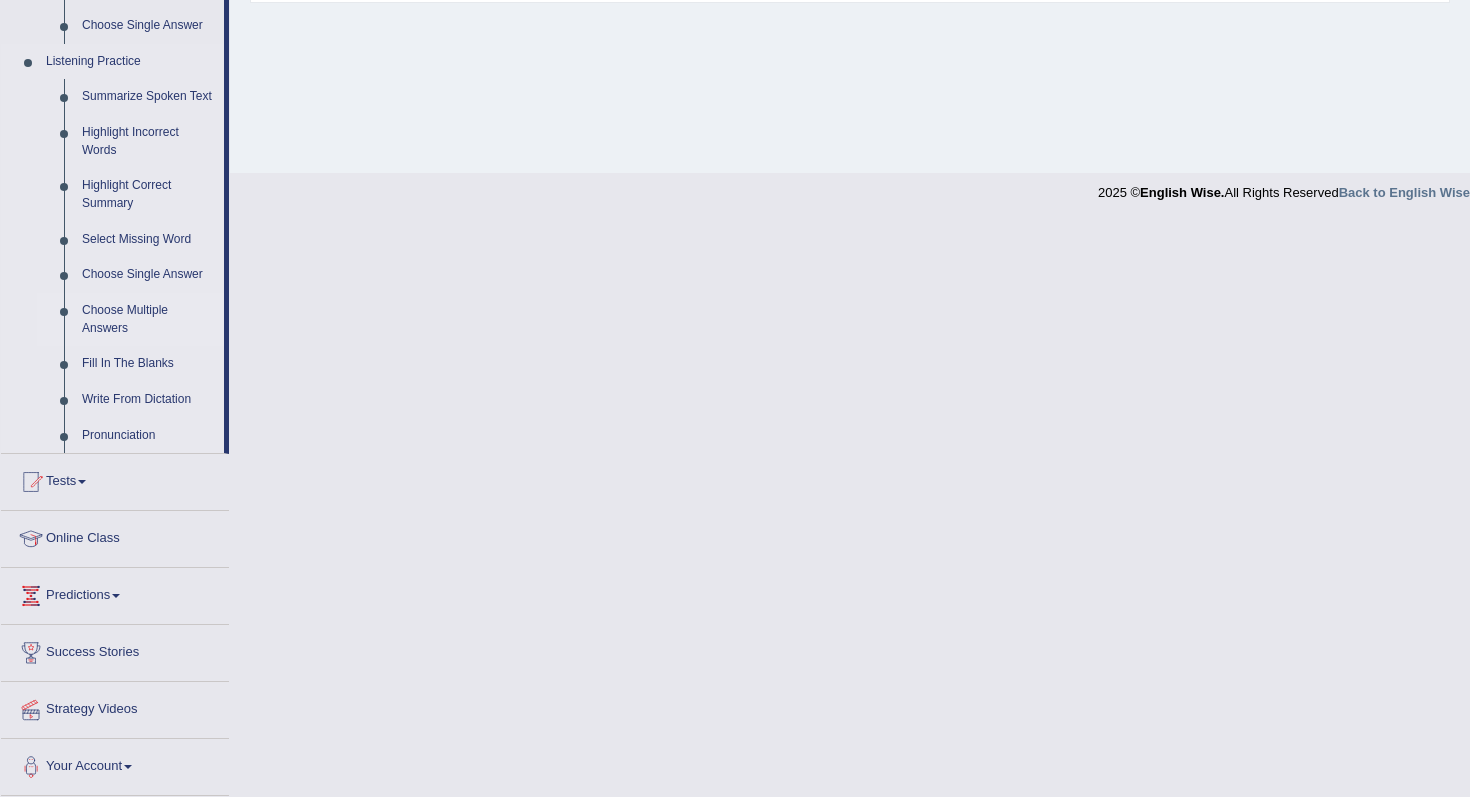 click on "Choose Multiple Answers" at bounding box center [148, 319] 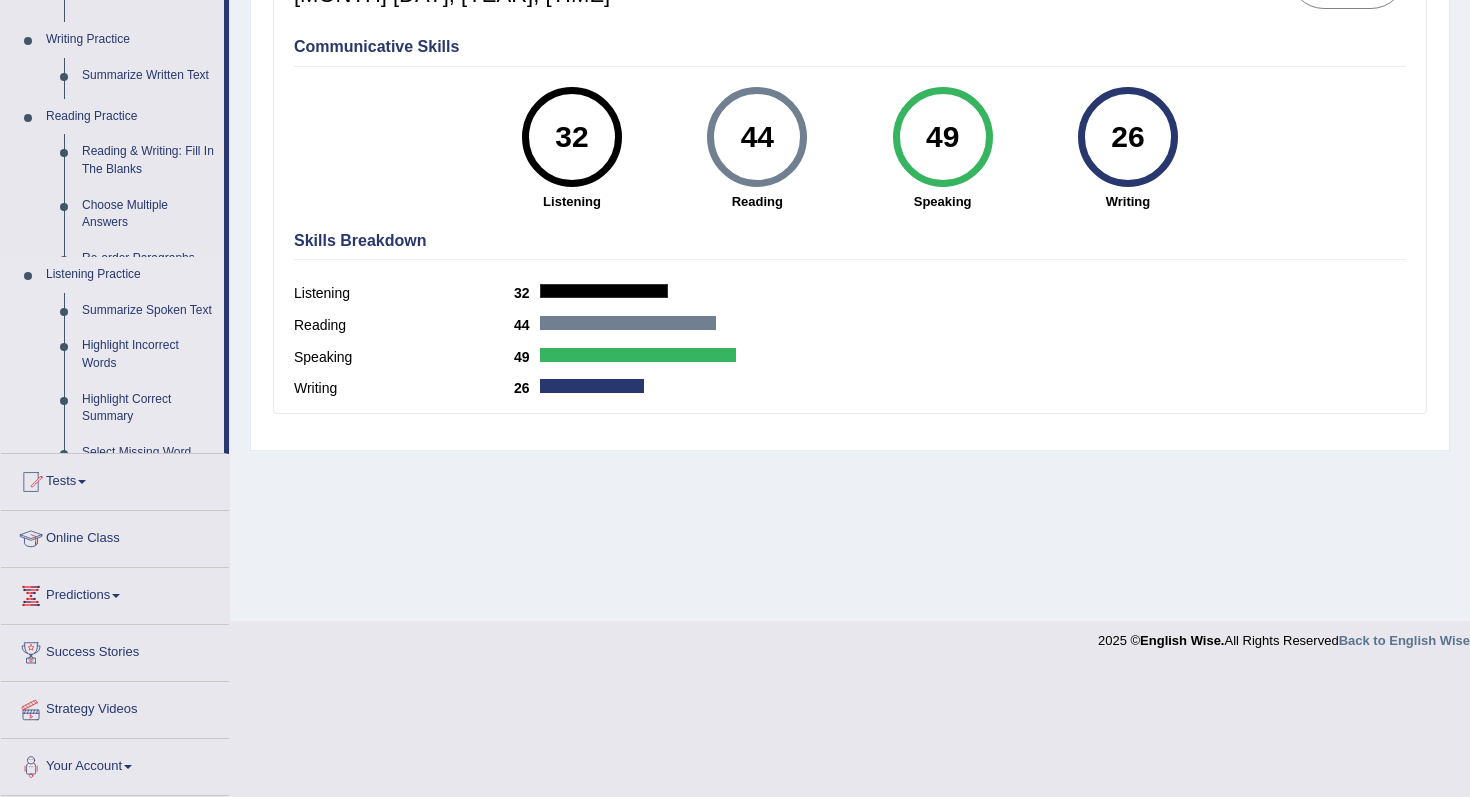 scroll, scrollTop: 253, scrollLeft: 0, axis: vertical 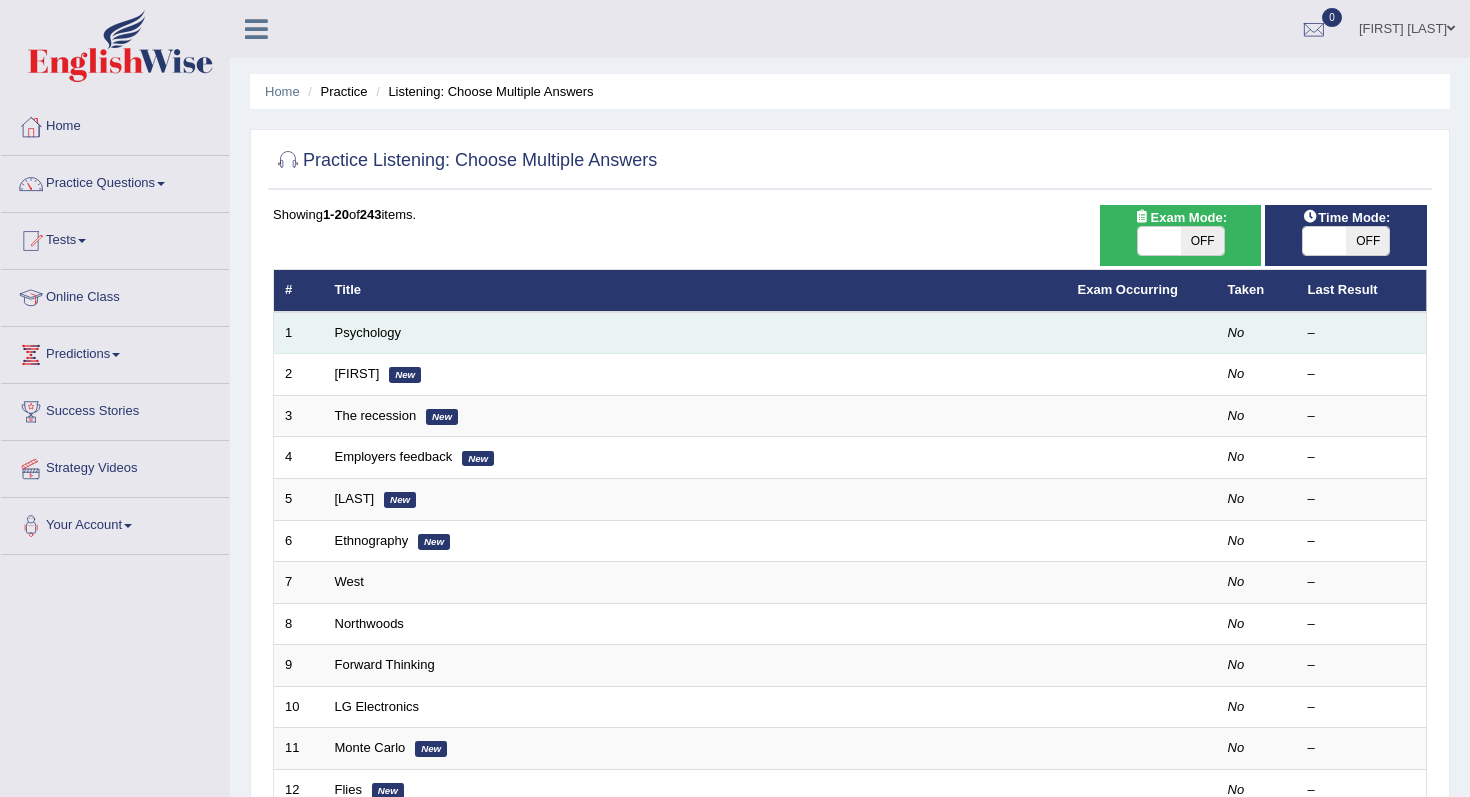 click on "Psychology" at bounding box center (695, 333) 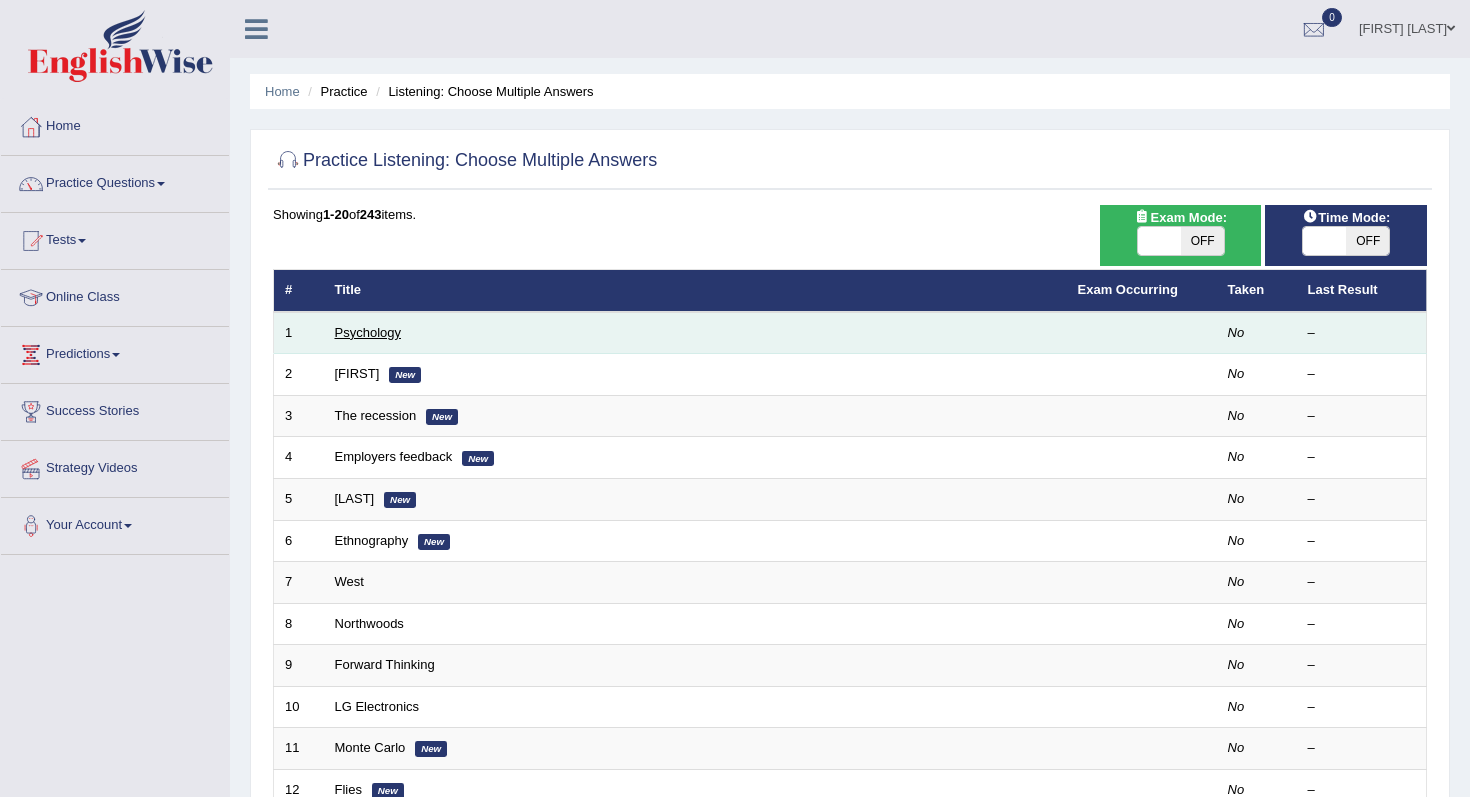 click on "Psychology" at bounding box center (368, 332) 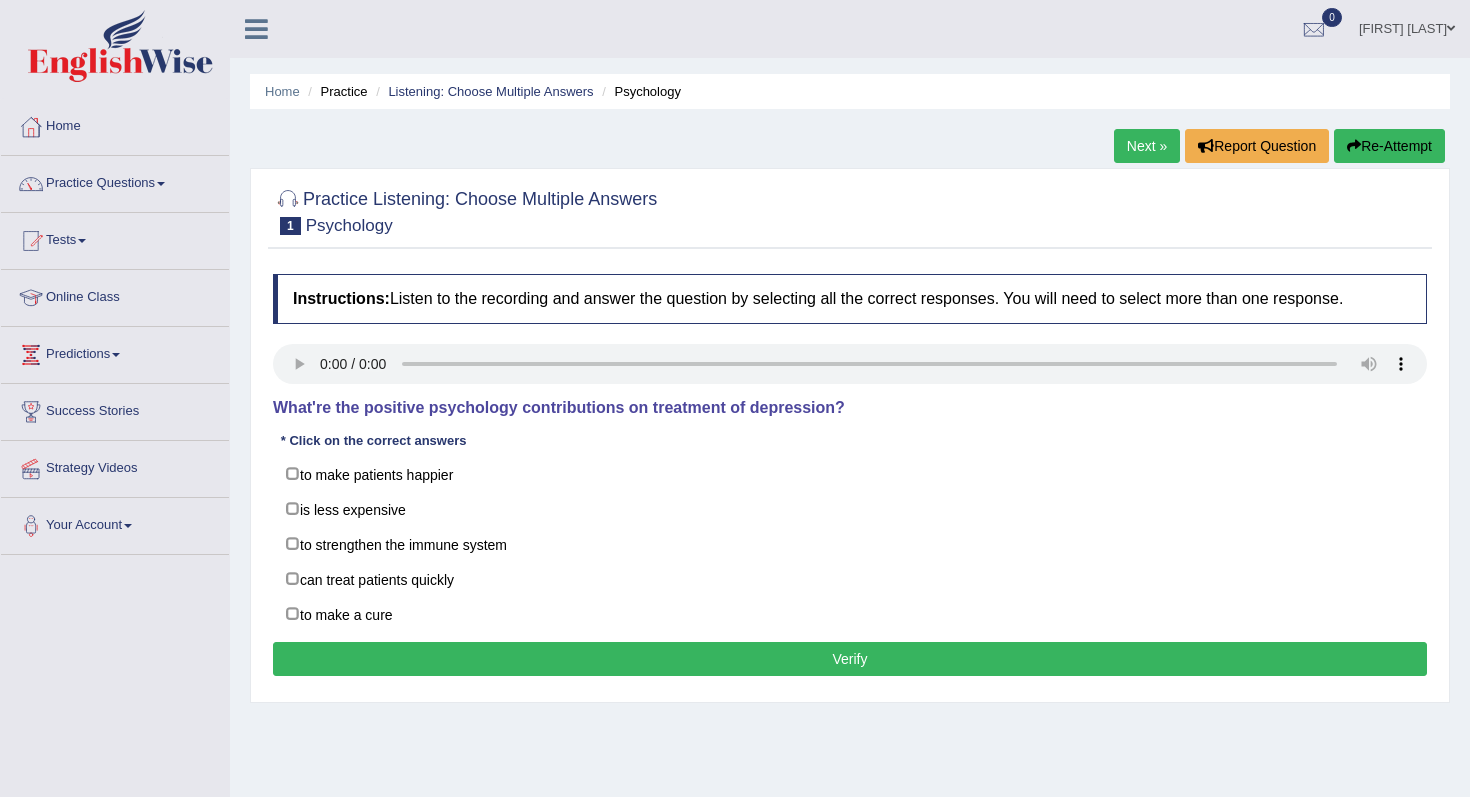 scroll, scrollTop: 0, scrollLeft: 0, axis: both 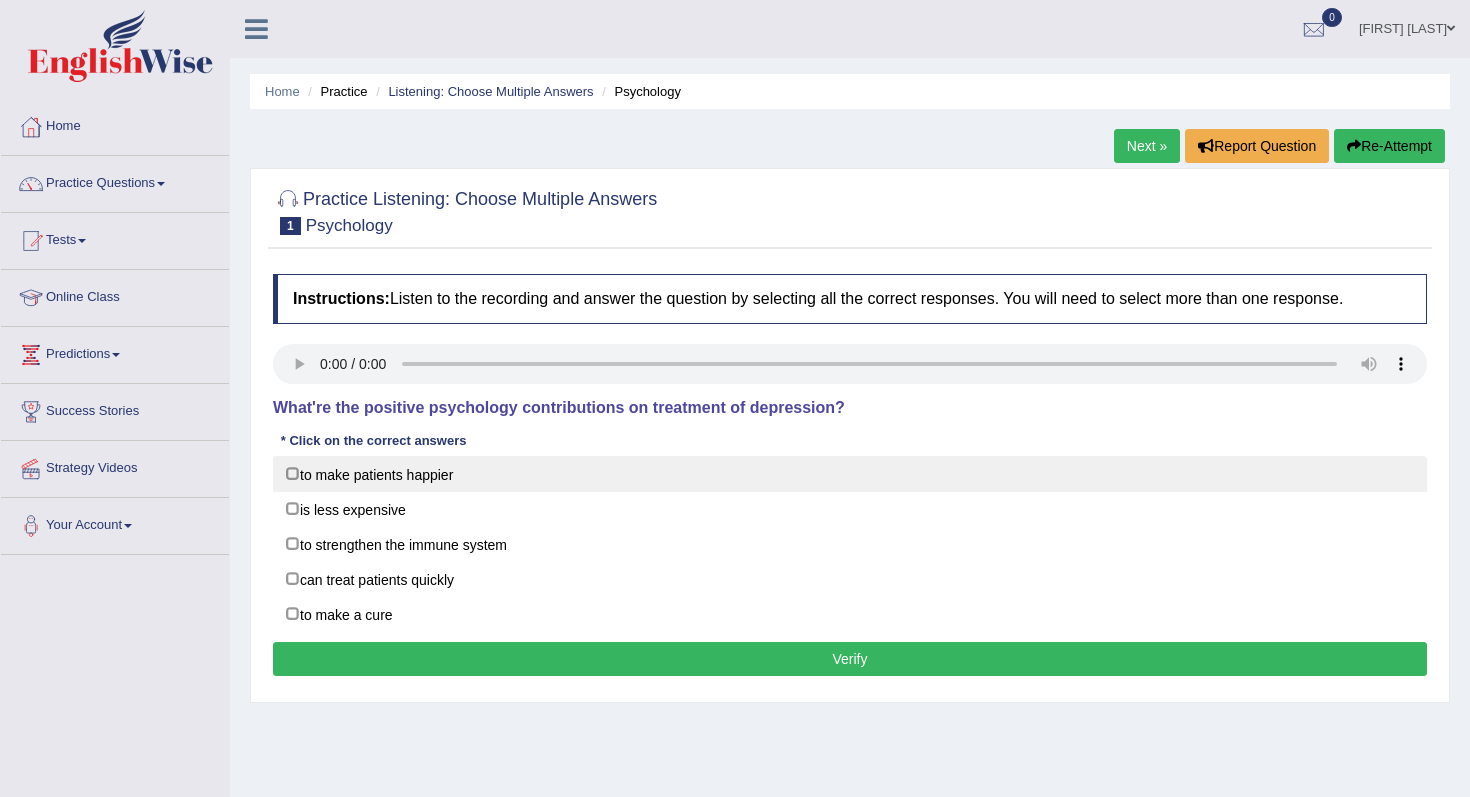 click on "to make patients happier" at bounding box center [850, 474] 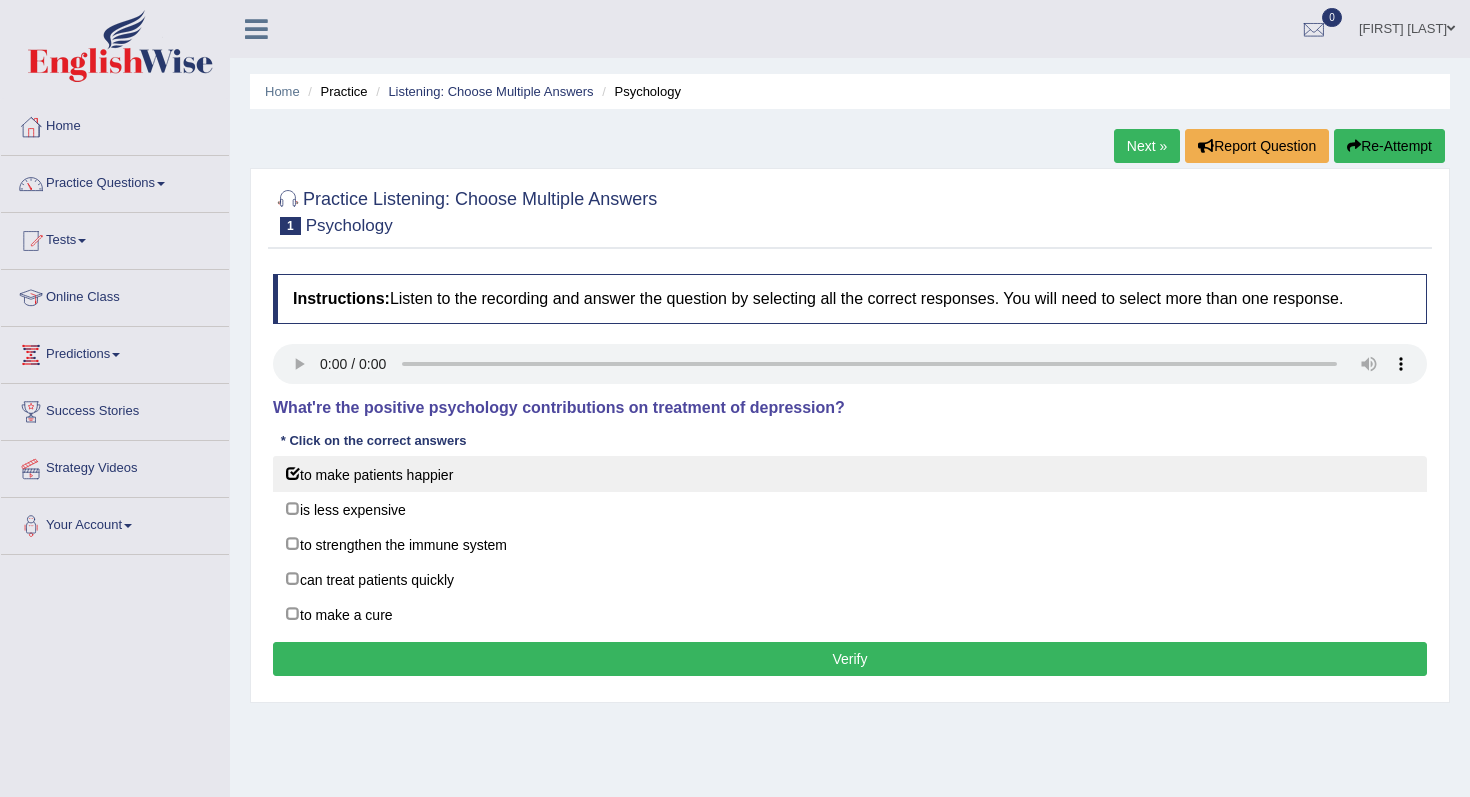 click on "to make patients happier" at bounding box center (850, 474) 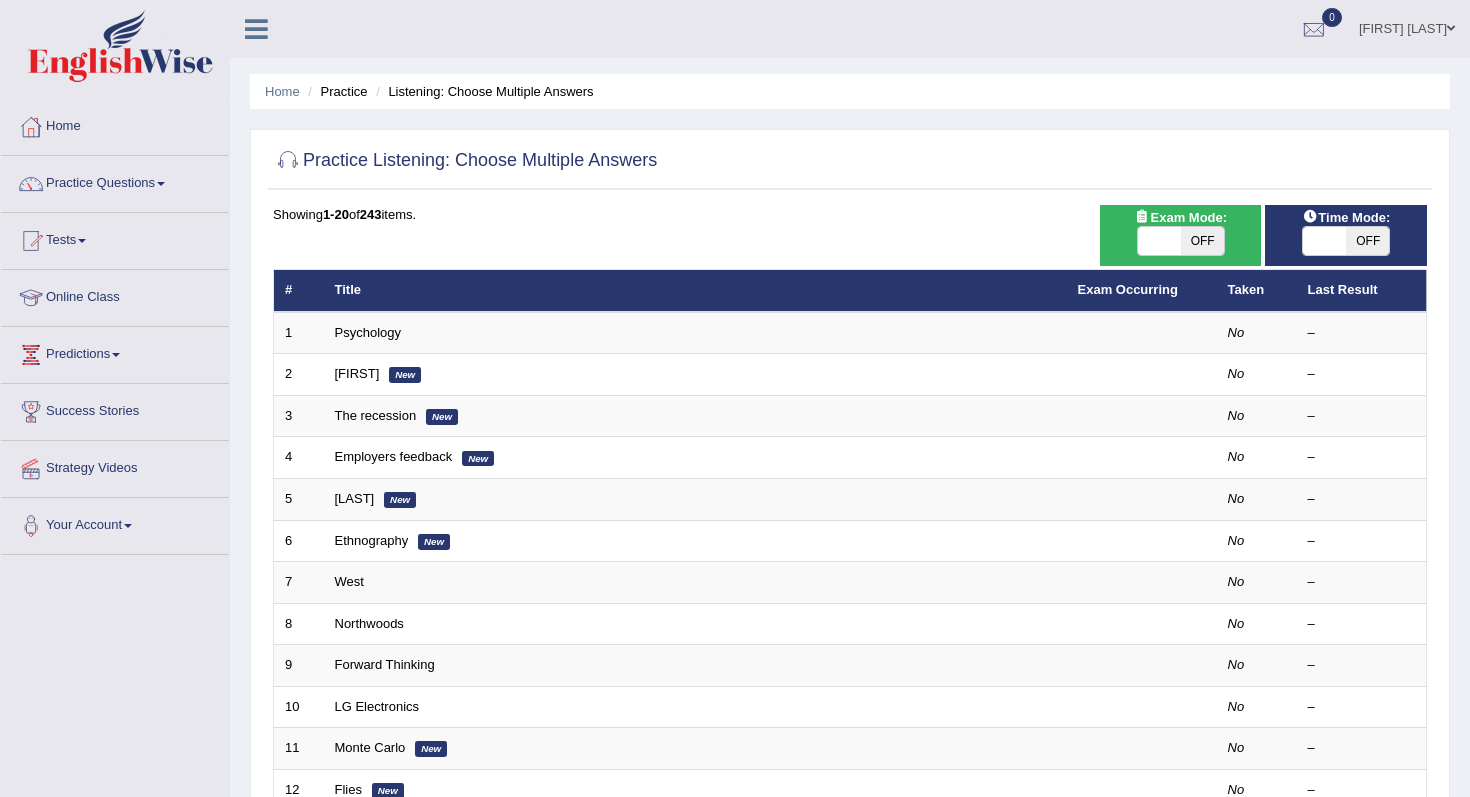 scroll, scrollTop: 0, scrollLeft: 0, axis: both 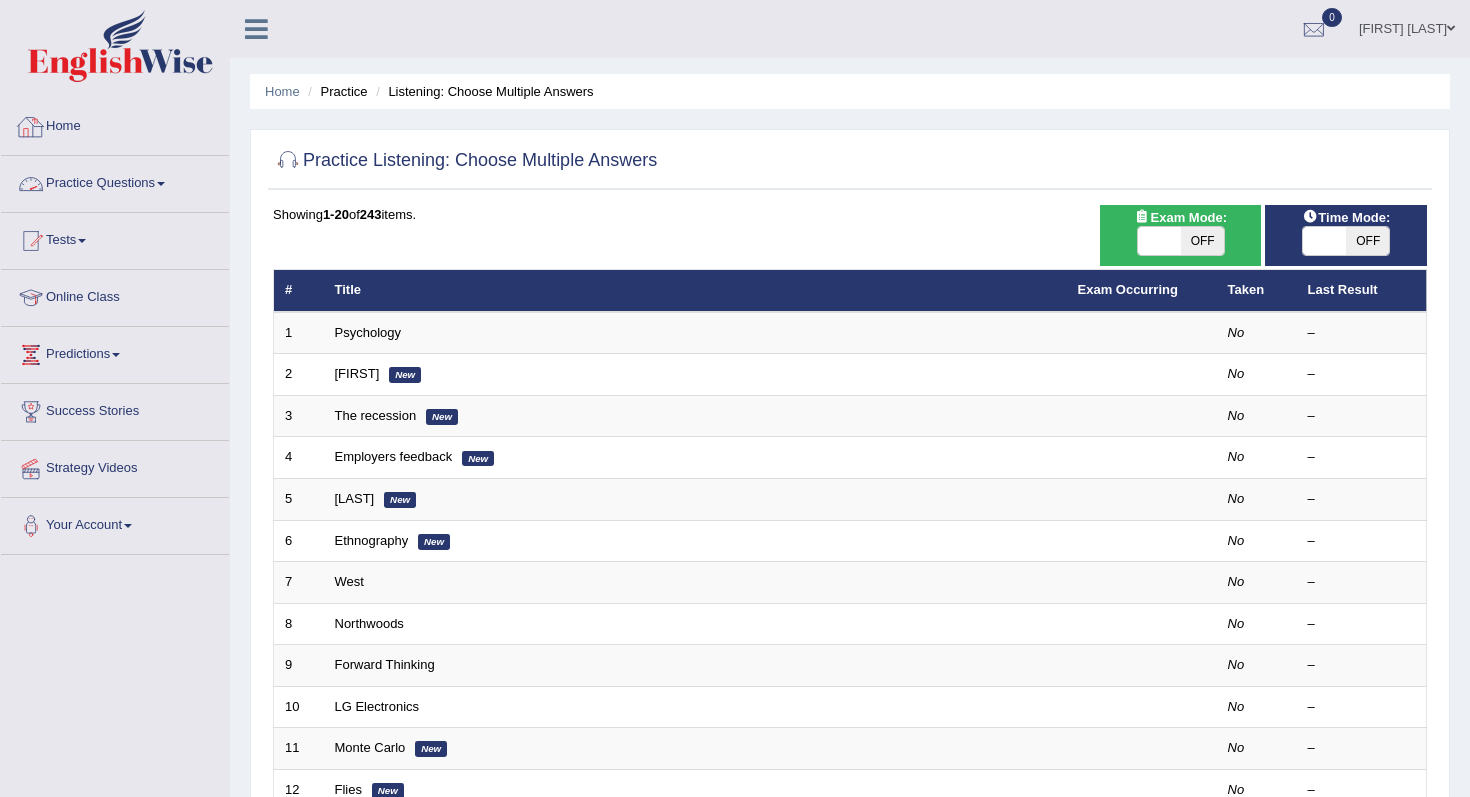 click on "Home" at bounding box center [115, 124] 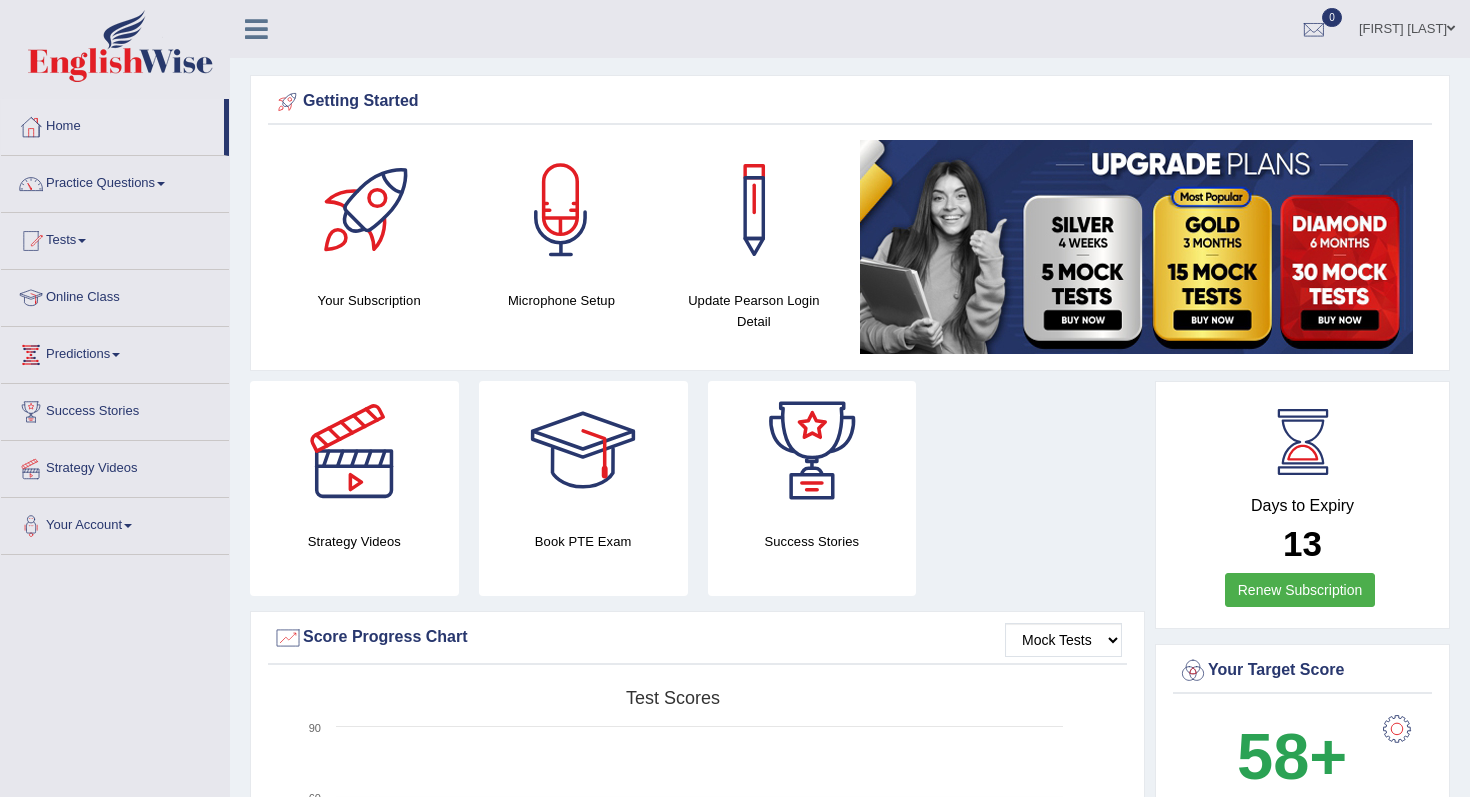 scroll, scrollTop: 0, scrollLeft: 0, axis: both 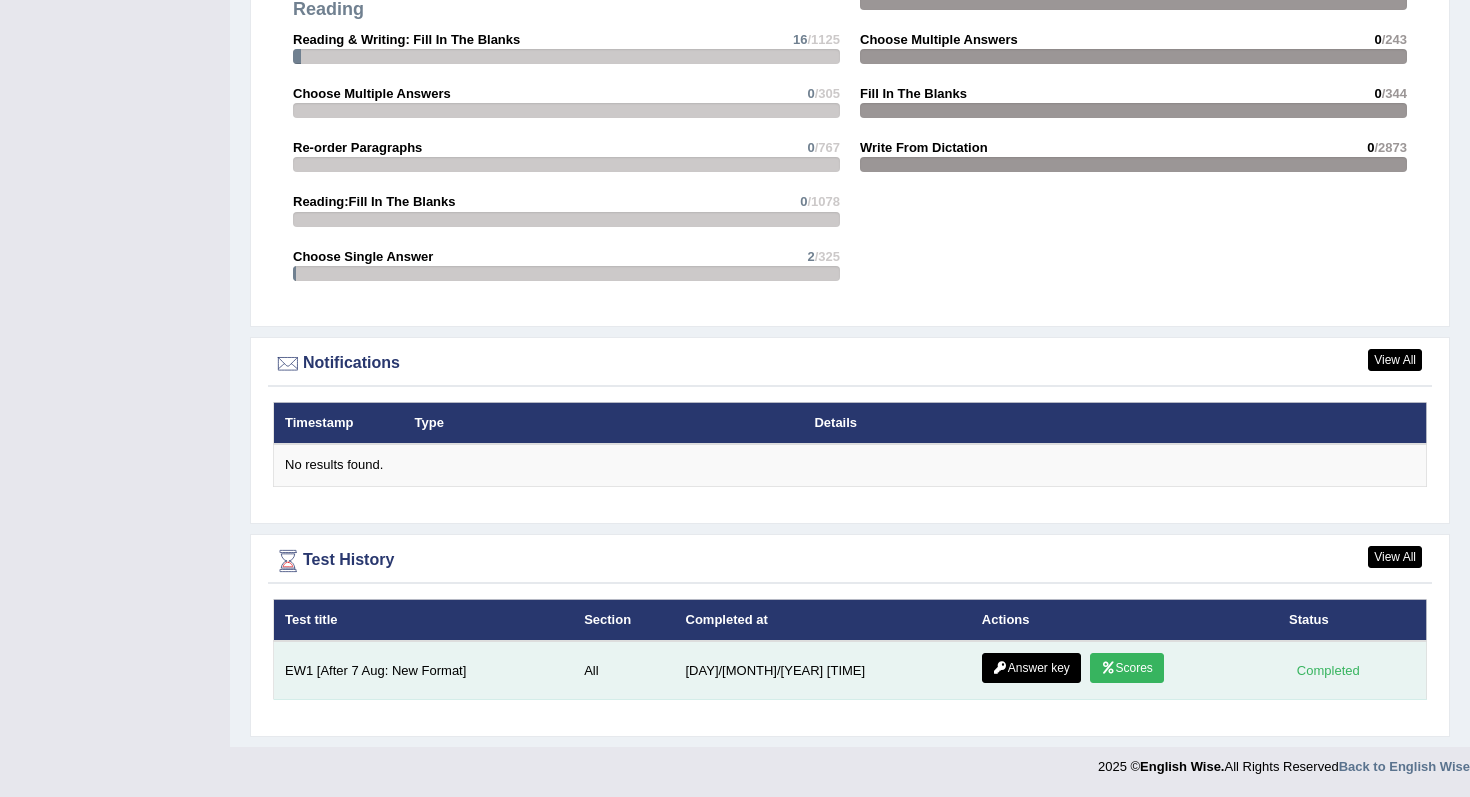 click on "Scores" at bounding box center (1127, 668) 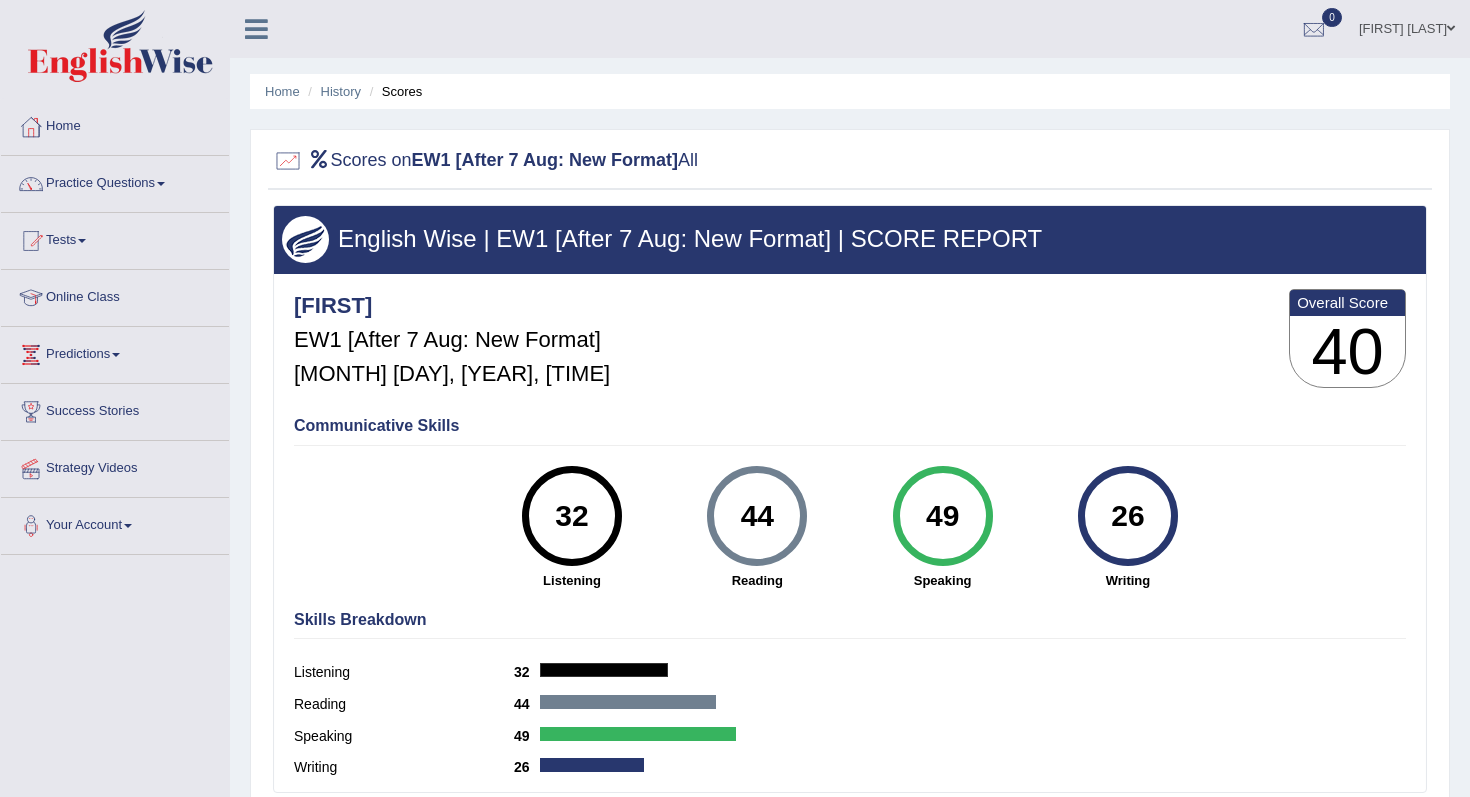 scroll, scrollTop: 0, scrollLeft: 0, axis: both 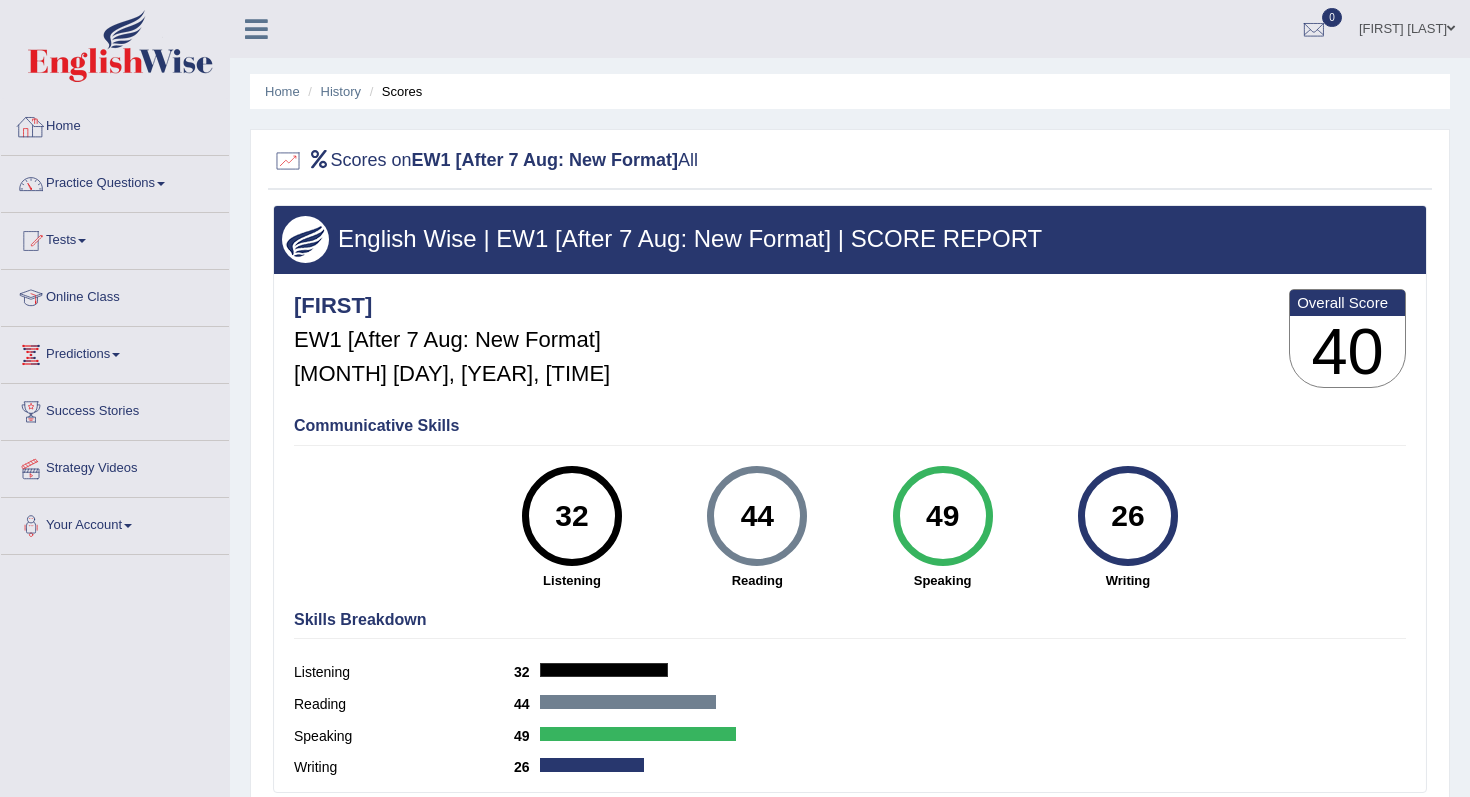 click on "Home" at bounding box center (115, 124) 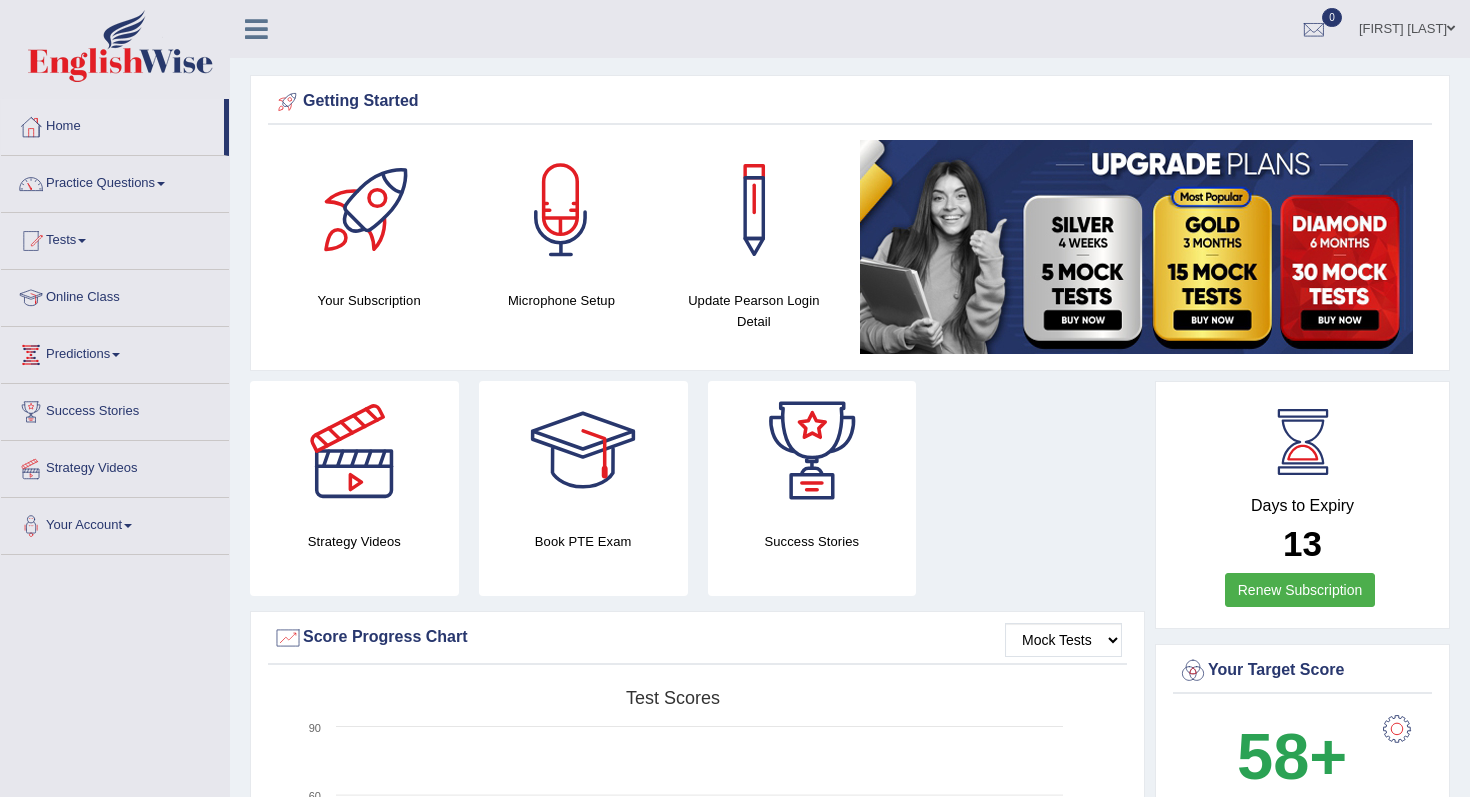 scroll, scrollTop: 0, scrollLeft: 0, axis: both 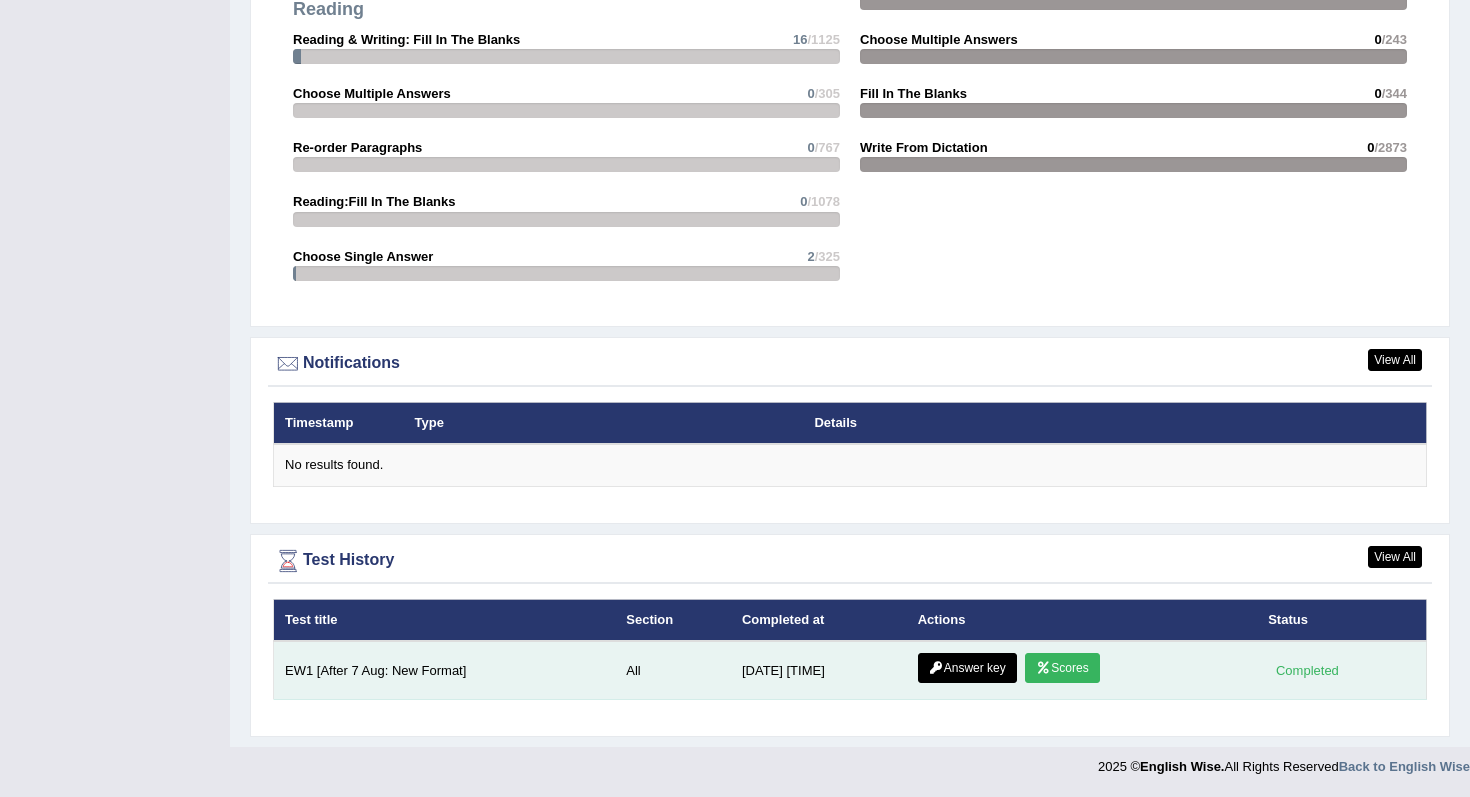 click on "Scores" at bounding box center (1062, 668) 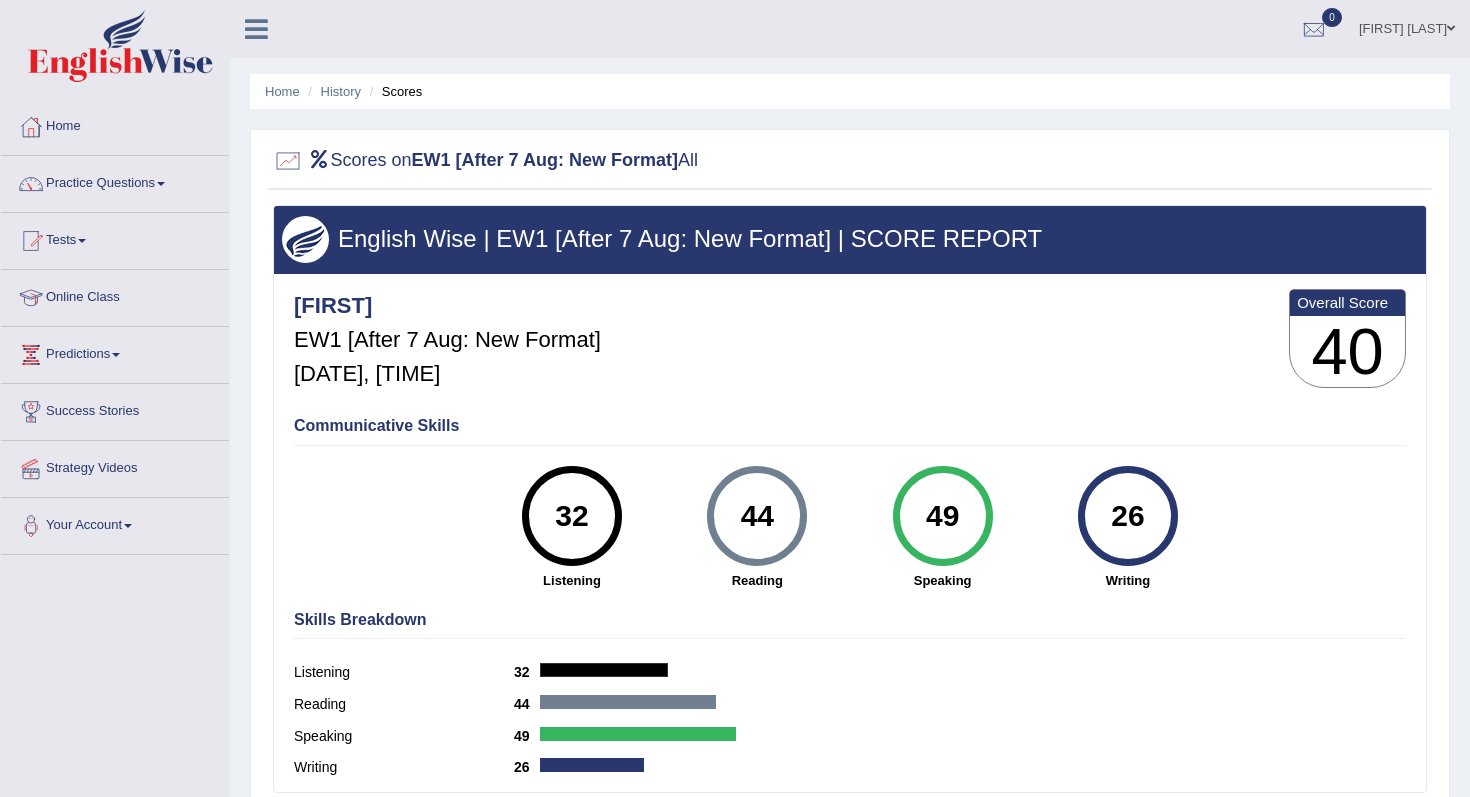 scroll, scrollTop: 0, scrollLeft: 0, axis: both 